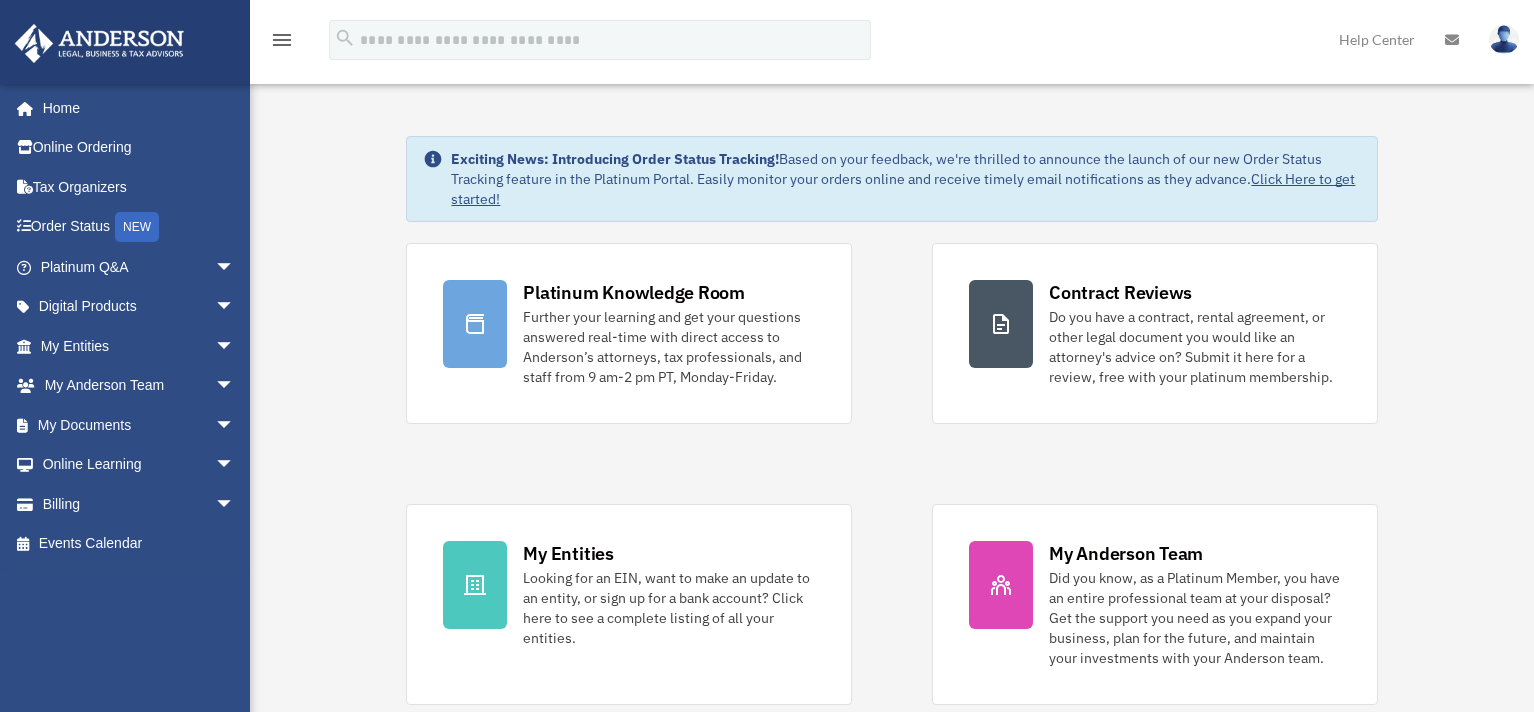 scroll, scrollTop: 0, scrollLeft: 0, axis: both 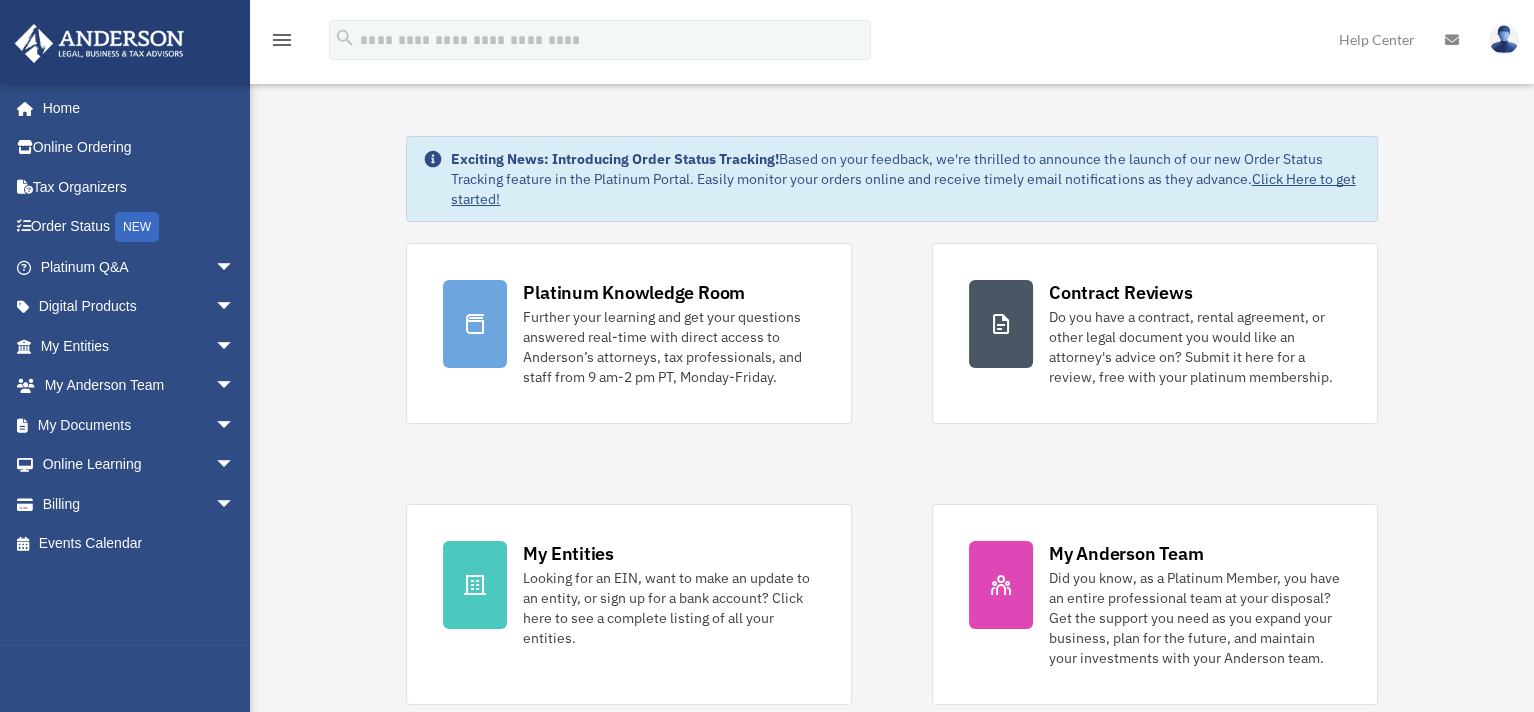 click on "Exciting News: Introducing Order Status Tracking!  Based on your feedback, we're thrilled to announce the launch of our new Order Status Tracking feature in the Platinum Portal. Easily monitor your orders online and receive timely email notifications as they advance.   Click Here to get started!
Platinum Knowledge Room
Further your learning and get your questions answered real-time with direct access to Anderson’s attorneys, tax professionals, and staff from 9 am-2 pm PT, Monday-Friday." at bounding box center [892, 1035] 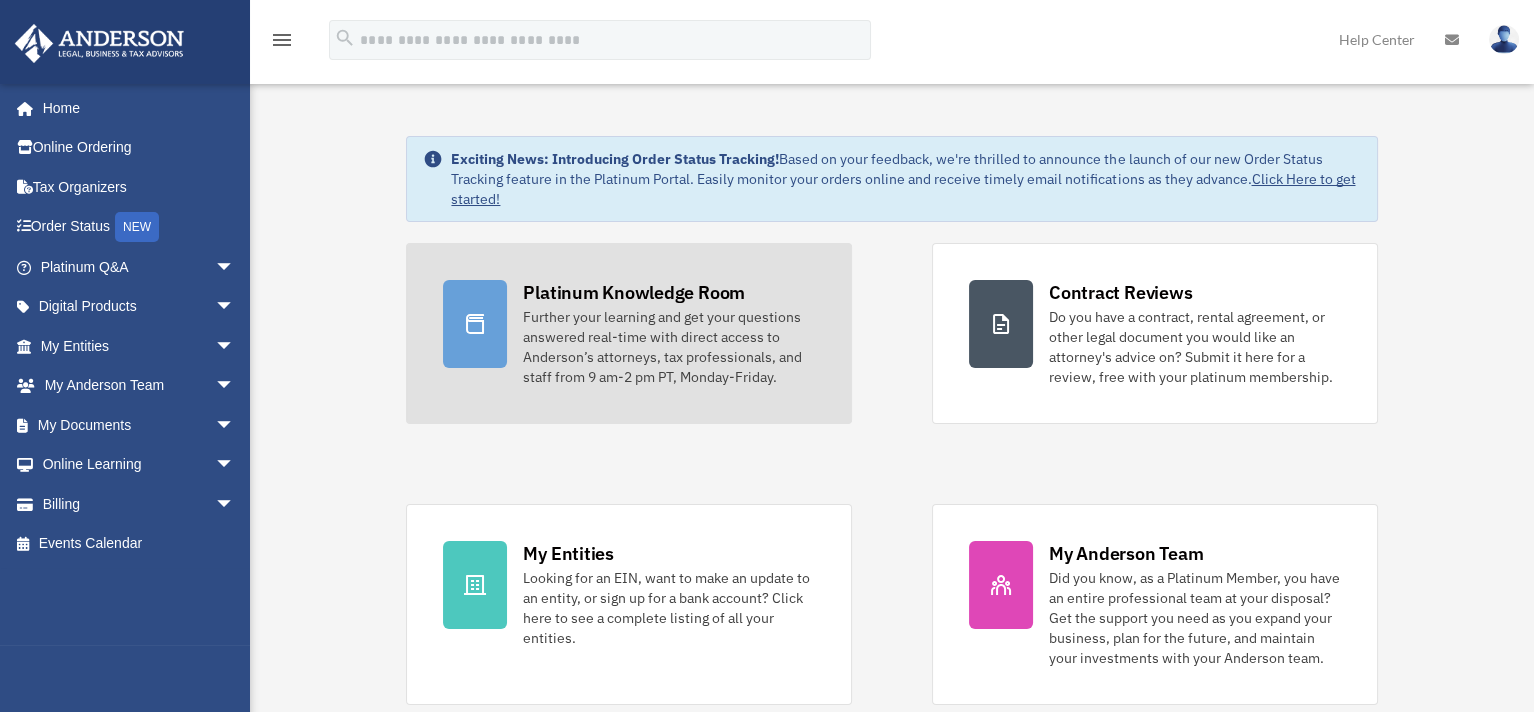 click on "Further your learning and get your questions answered real-time with direct access to Anderson’s attorneys, tax professionals, and staff from 9 am-2 pm PT, Monday-Friday." at bounding box center [669, 347] 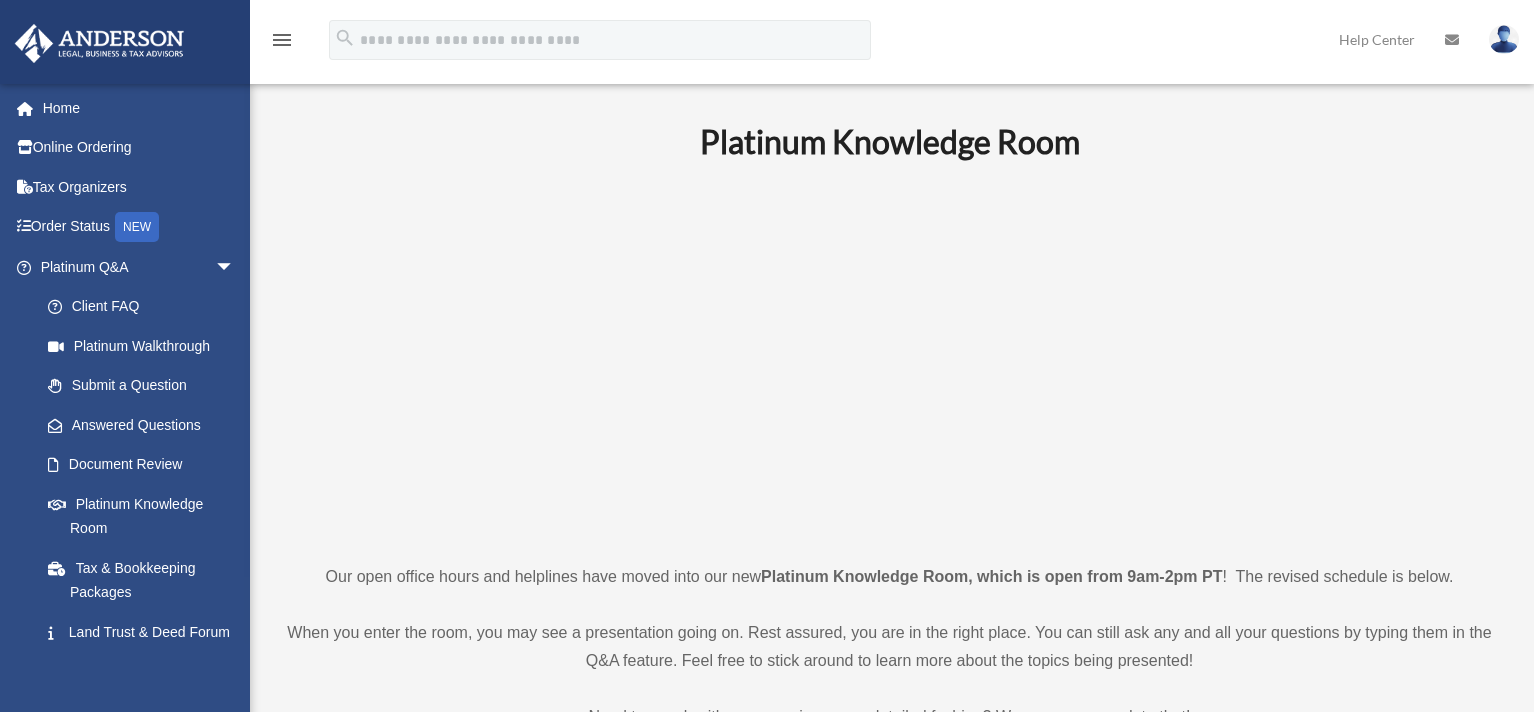 scroll, scrollTop: 0, scrollLeft: 0, axis: both 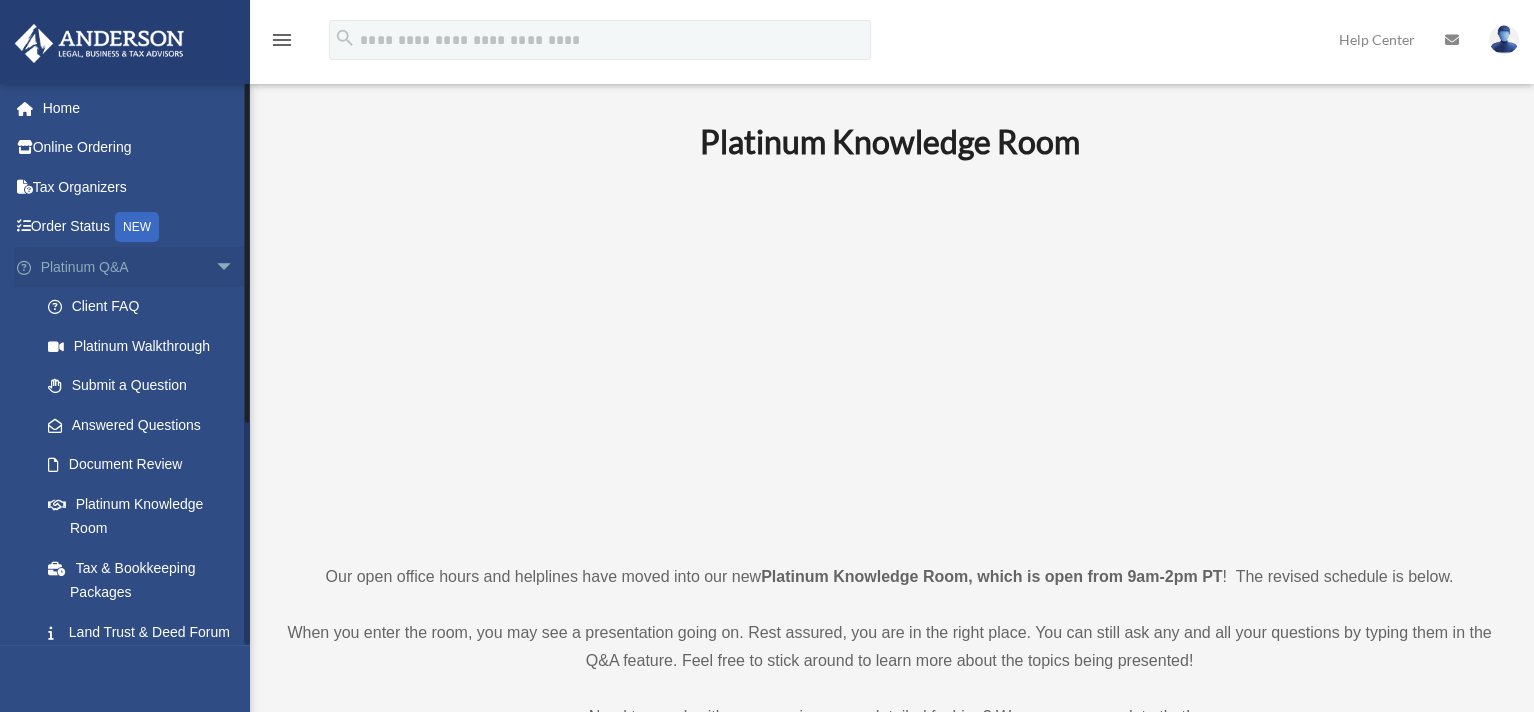 click on "arrow_drop_down" at bounding box center [235, 267] 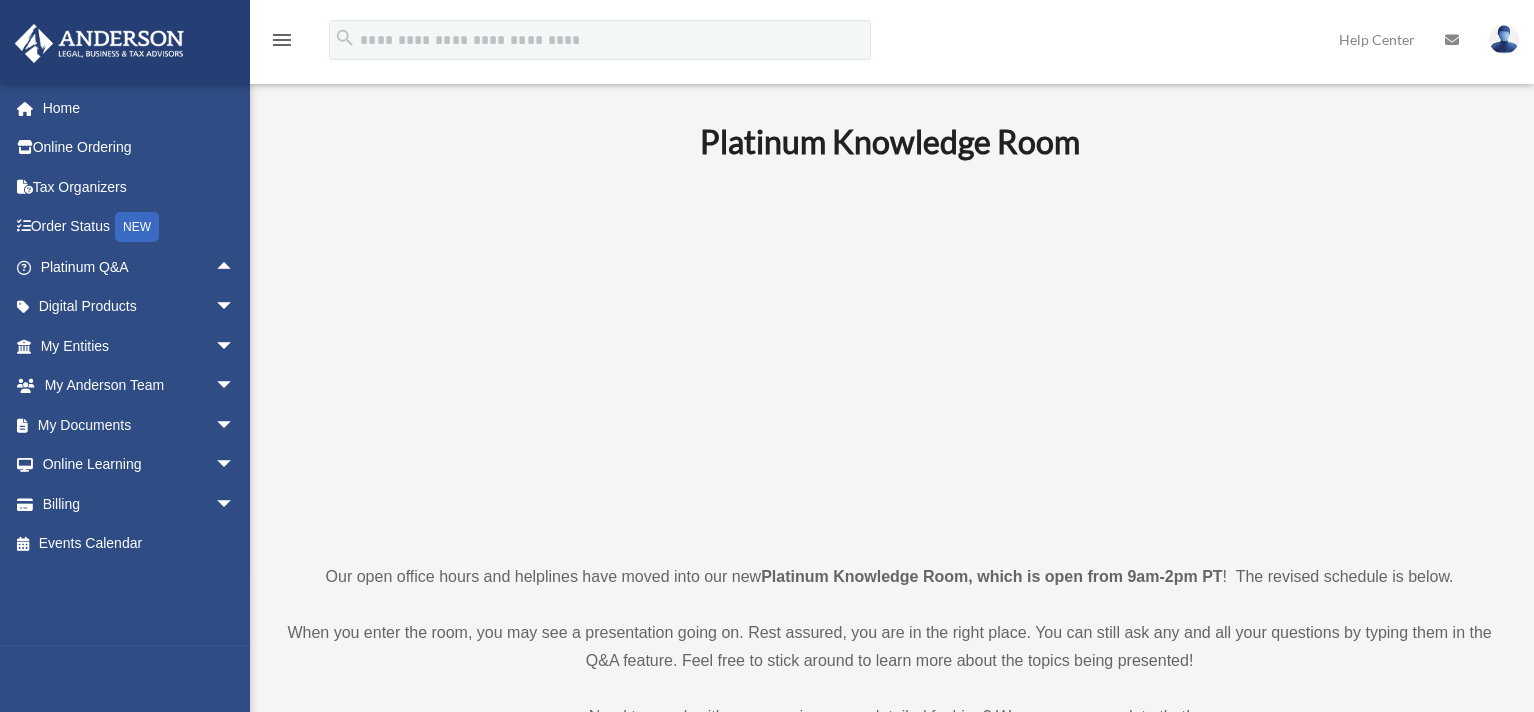 click on "Platinum Knowledge Room
Our open office hours and helplines have moved into our new  Platinum Knowledge Room, which is open from 9am-2pm PT !  The revised schedule is below.
When you enter the room, you may see a presentation going on. Rest assured, you are in the right place. You can still ask any and all your questions by typing them in the Q&A feature. Feel free to stick around to learn more about the topics being presented!
Need to speak with someone in a more detailed fashion? We can accommodate that!
*This room is being hosted on Zoom. You will be required to log in to your personal Zoom account to access the room. If you don’t have a free Zoom account, you can install the most up-to-date version and sign up  here .
[MONTH] [DAY], [YEAR]
Platinum Knowledge Room
Click  HERE  to Join the Room For the best experience join via Zoom App with Webinar ID:" at bounding box center (889, 1563) 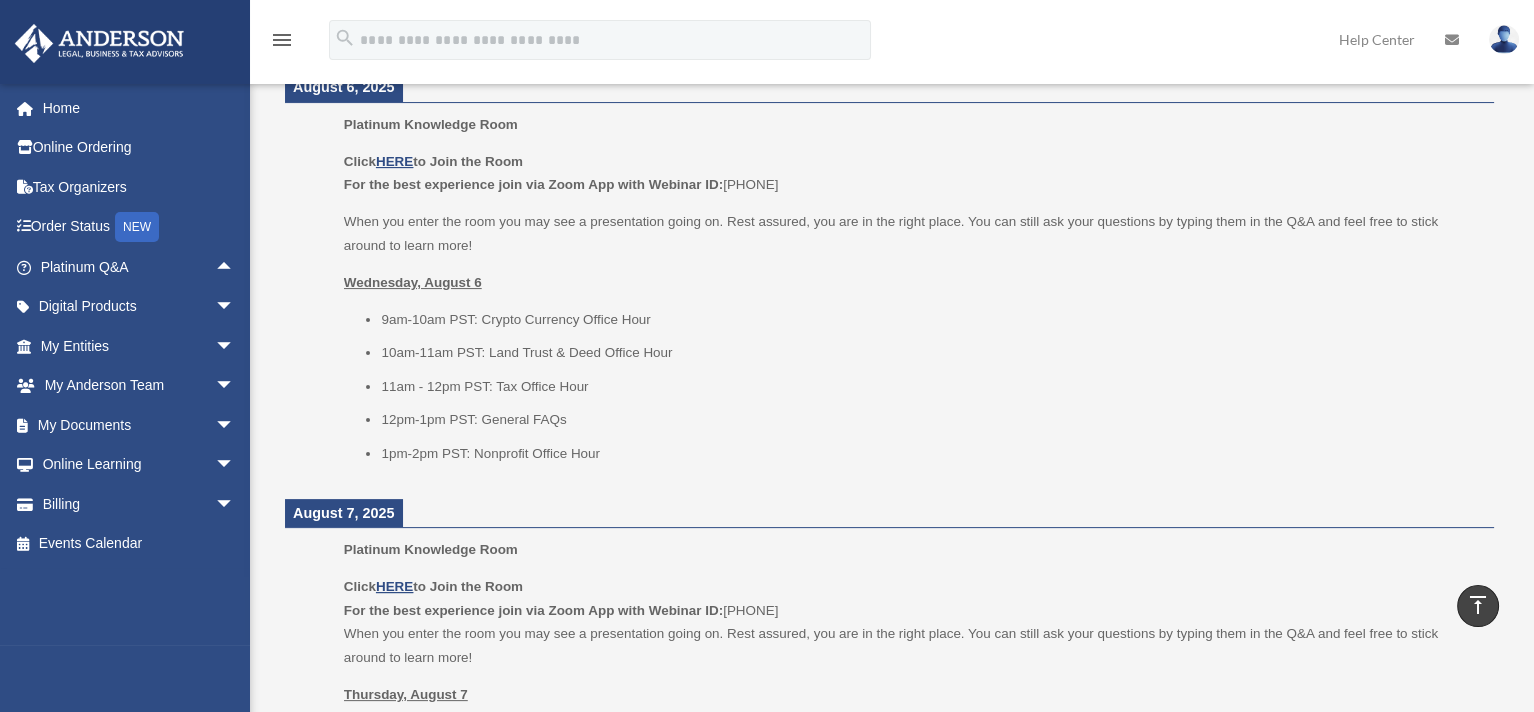 scroll, scrollTop: 700, scrollLeft: 0, axis: vertical 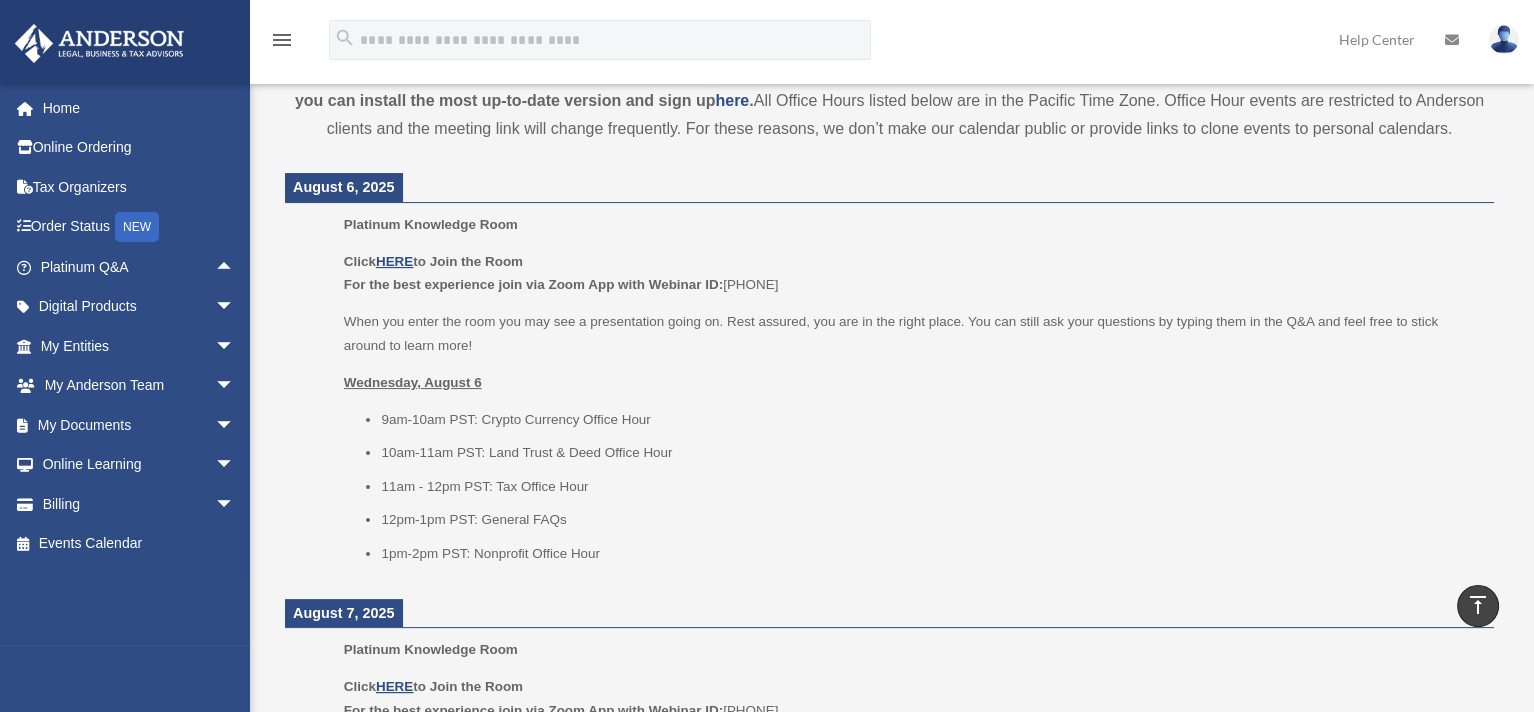 click on "August 6, 2025" at bounding box center (889, 188) 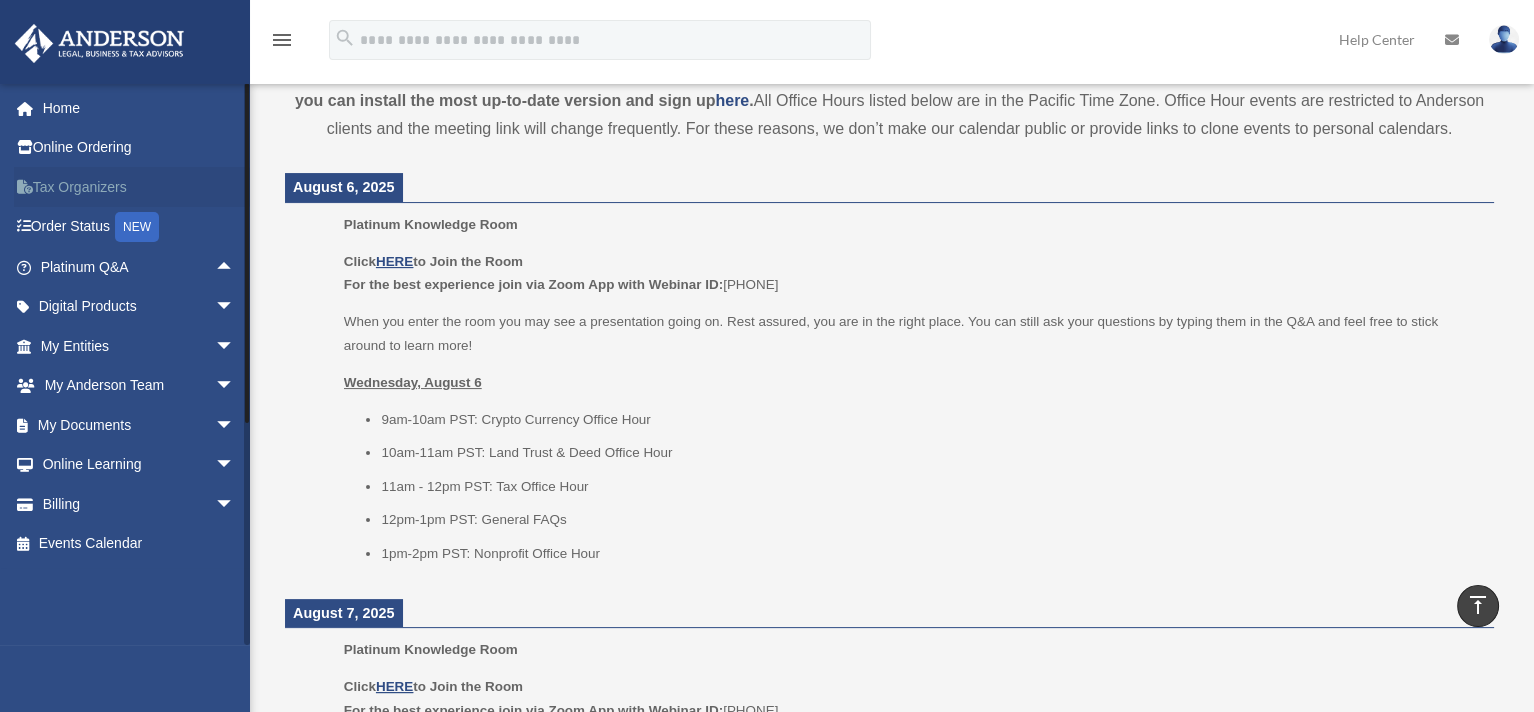 drag, startPoint x: 395, startPoint y: 179, endPoint x: 240, endPoint y: 174, distance: 155.08063 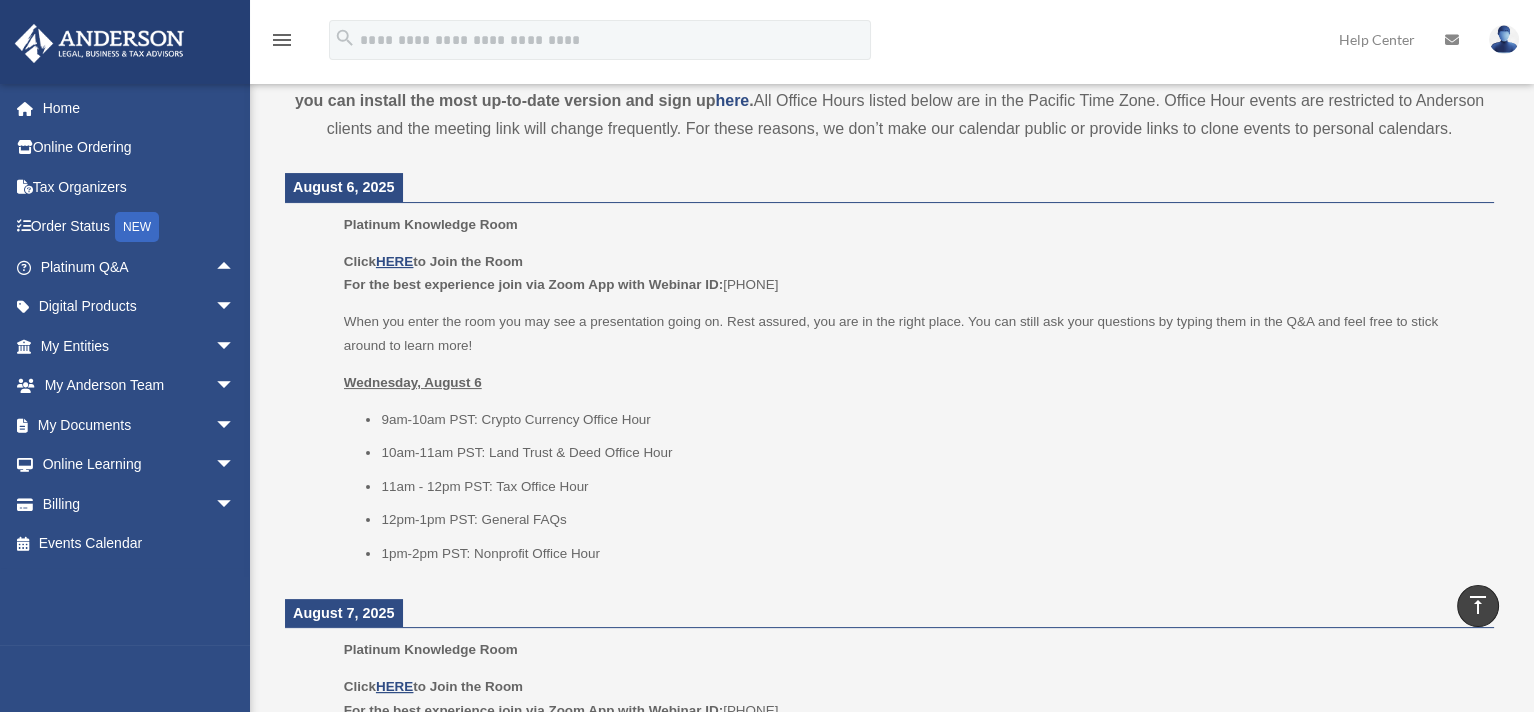 click on "August 6, 2025" at bounding box center (889, 188) 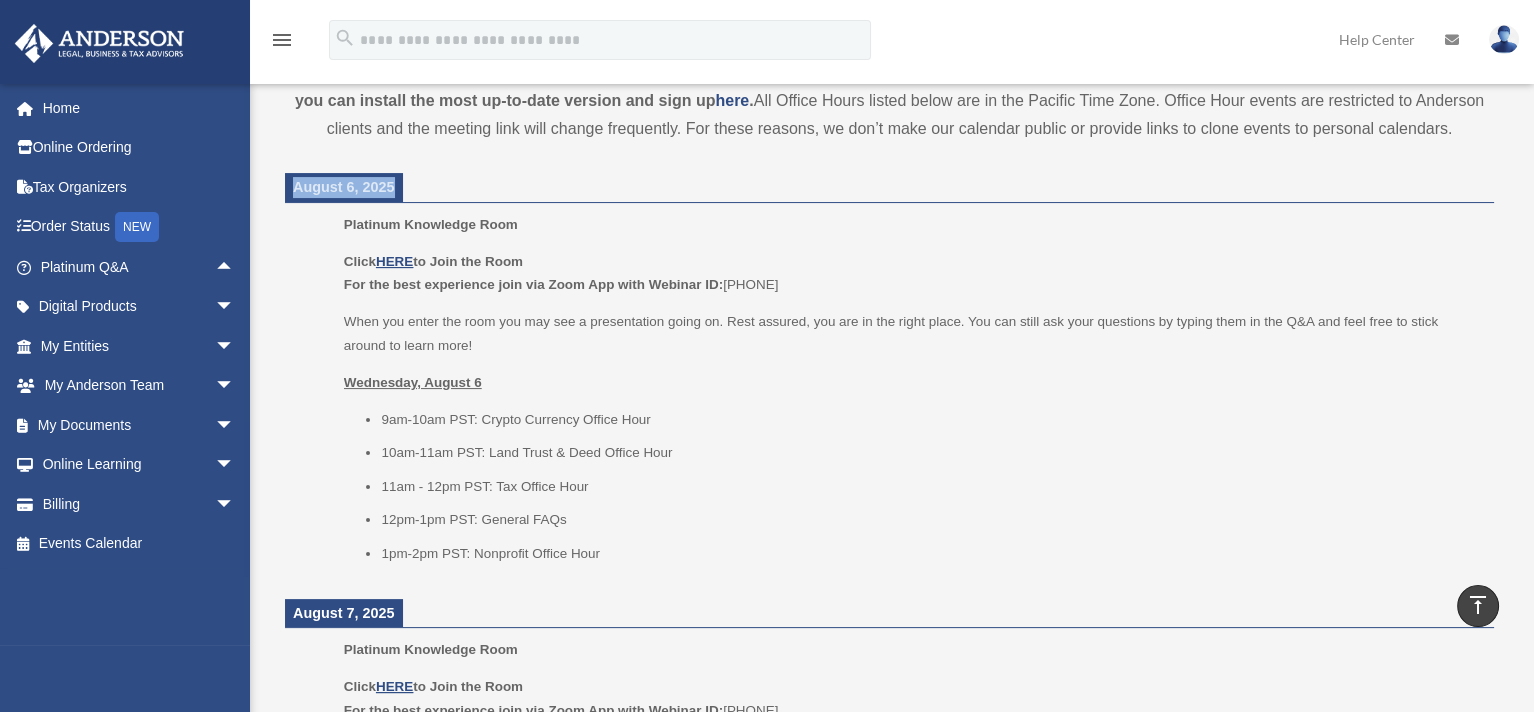 drag, startPoint x: 395, startPoint y: 187, endPoint x: 274, endPoint y: 186, distance: 121.004135 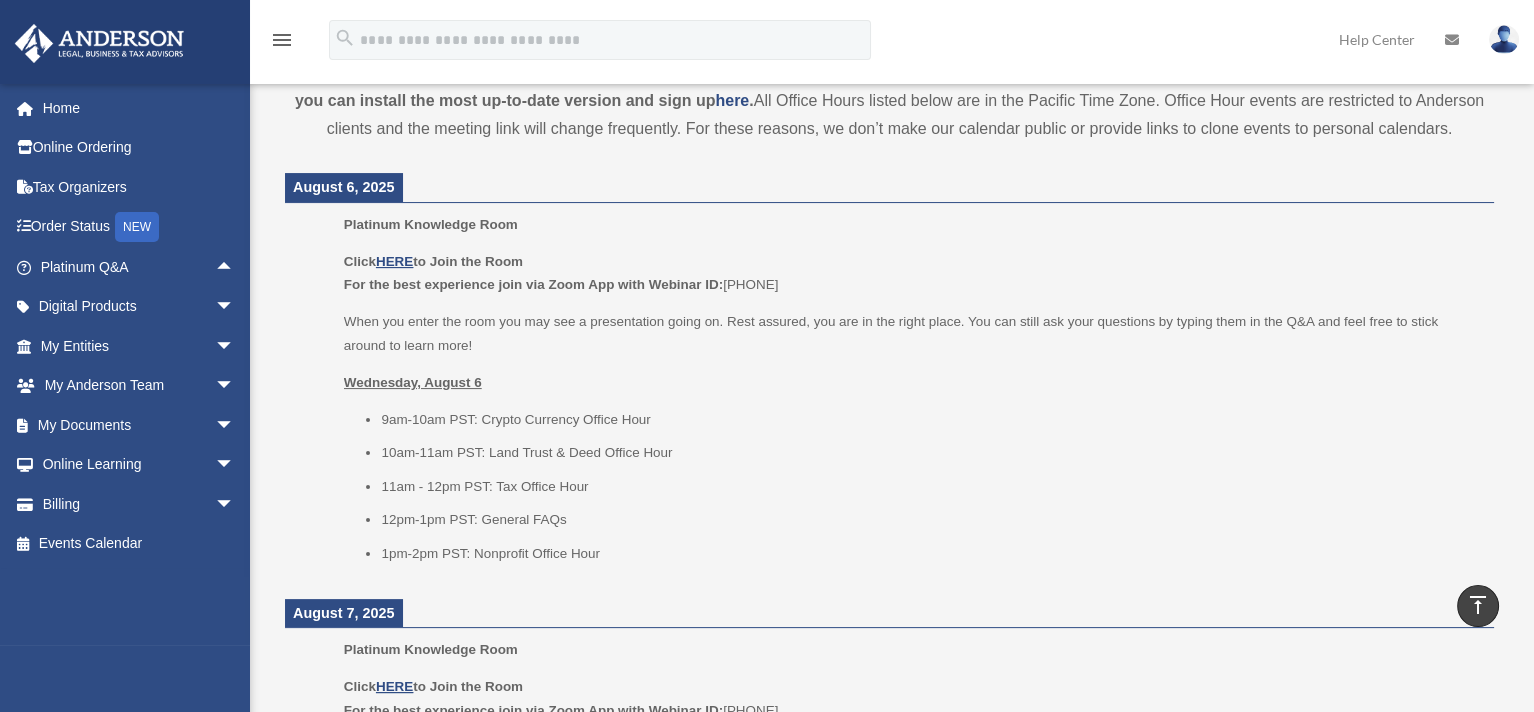 click on "August 6, 2025
Platinum Knowledge Room
Click  HERE  to Join the Room For the best experience join via Zoom App with Webinar ID:  981 6168 0090
When you enter the room you may see a presentation going on. Rest assured, you are in the right place. You can still ask your questions by typing them in the Q&A and feel free to stick around to learn more!
Wednesday, August 6
9am-10am PST: Crypto Currency Office Hour
10am-11am PST: Land Trust & Deed Office Hour
11am - 12pm PST: Tax Office Hour
12pm-1pm PST: General FAQs
1pm-2pm PST: Nonprofit Office Hour
August 7, 2025
Platinum Knowledge Room
Click  HERE  to Join the Room For the best experience join via Zoom App with Webinar ID:  981 6168 0090 When you enter the room you may see a presentation going on. Rest assured, you are in the right place. You can still ask your questions by typing them in the Q&A and feel free to stick around to learn more!
Thursday, August 7" at bounding box center [889, 1225] 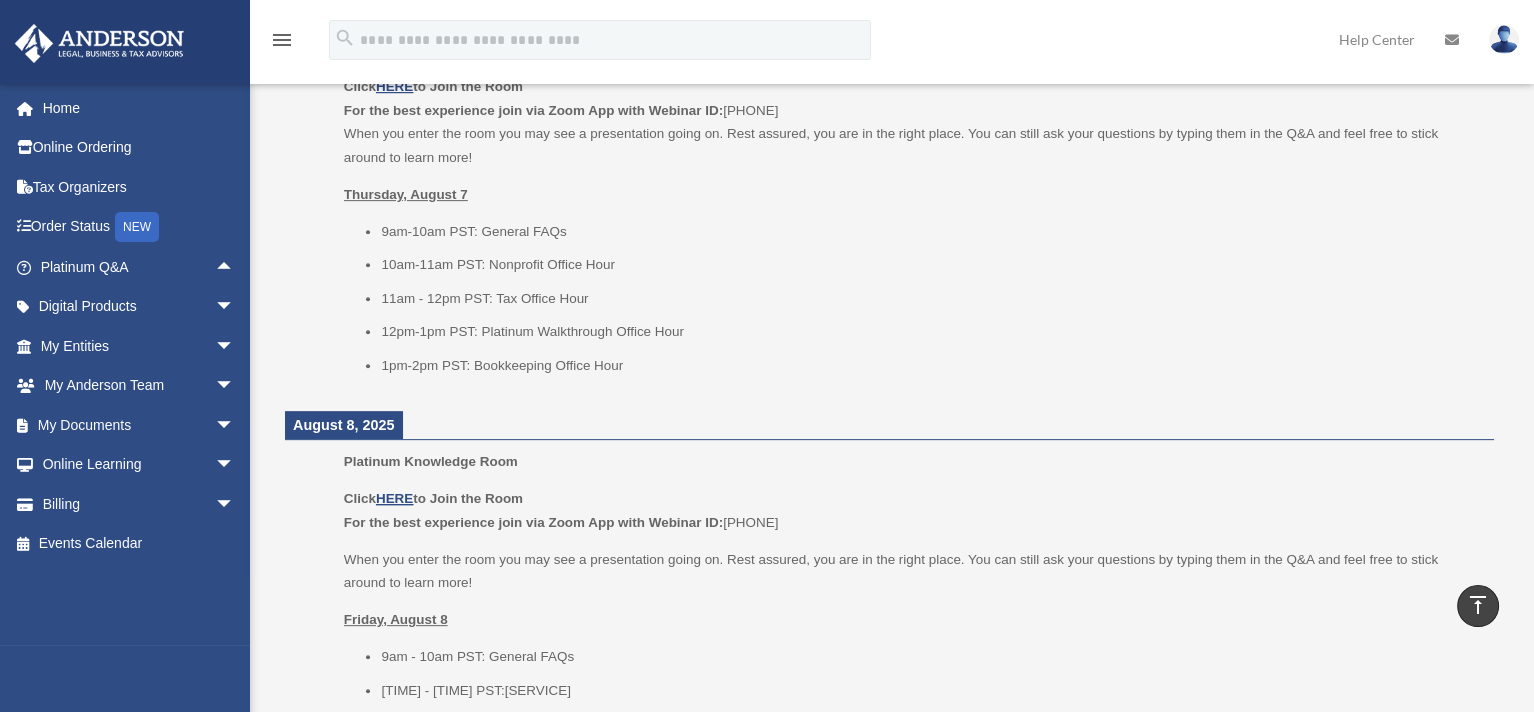 scroll, scrollTop: 900, scrollLeft: 0, axis: vertical 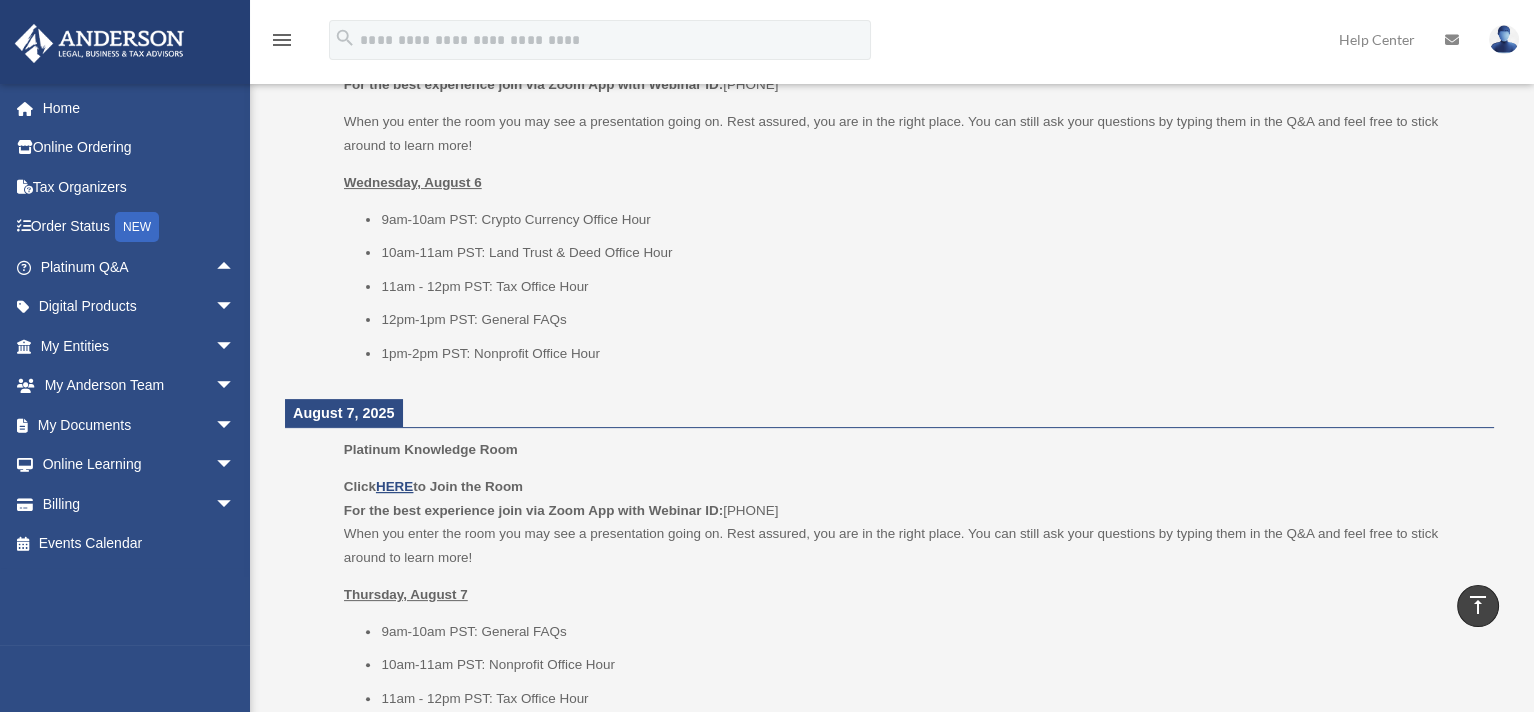 click on "August 6, 2025
Platinum Knowledge Room
Click  HERE  to Join the Room For the best experience join via Zoom App with Webinar ID:  981 6168 0090
When you enter the room you may see a presentation going on. Rest assured, you are in the right place. You can still ask your questions by typing them in the Q&A and feel free to stick around to learn more!
Wednesday, August 6
9am-10am PST: Crypto Currency Office Hour
10am-11am PST: Land Trust & Deed Office Hour
11am - 12pm PST: Tax Office Hour
12pm-1pm PST: General FAQs
1pm-2pm PST: Nonprofit Office Hour
August 7, 2025
Platinum Knowledge Room
Click  HERE  to Join the Room For the best experience join via Zoom App with Webinar ID:  981 6168 0090 When you enter the room you may see a presentation going on. Rest assured, you are in the right place. You can still ask your questions by typing them in the Q&A and feel free to stick around to learn more!
Thursday, August 7" at bounding box center [889, 1025] 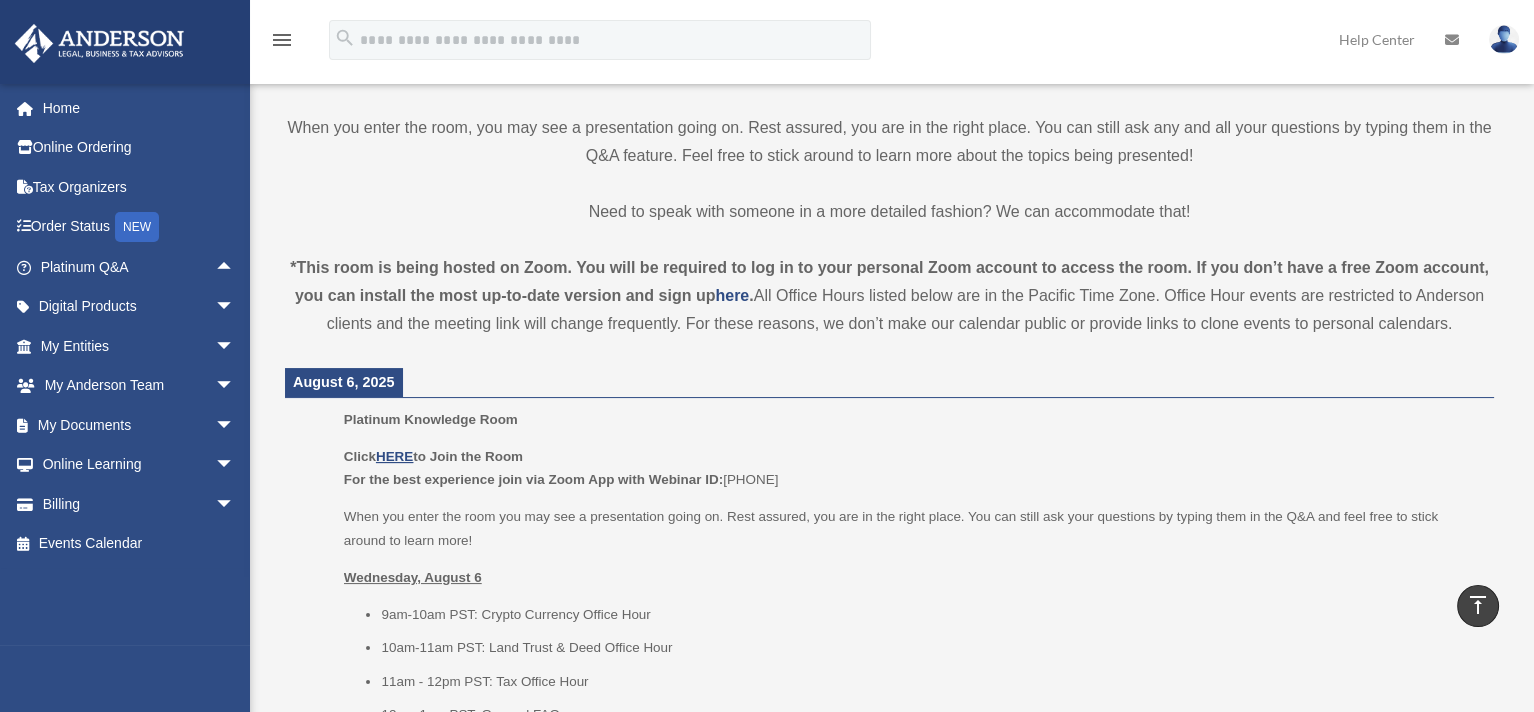 scroll, scrollTop: 300, scrollLeft: 0, axis: vertical 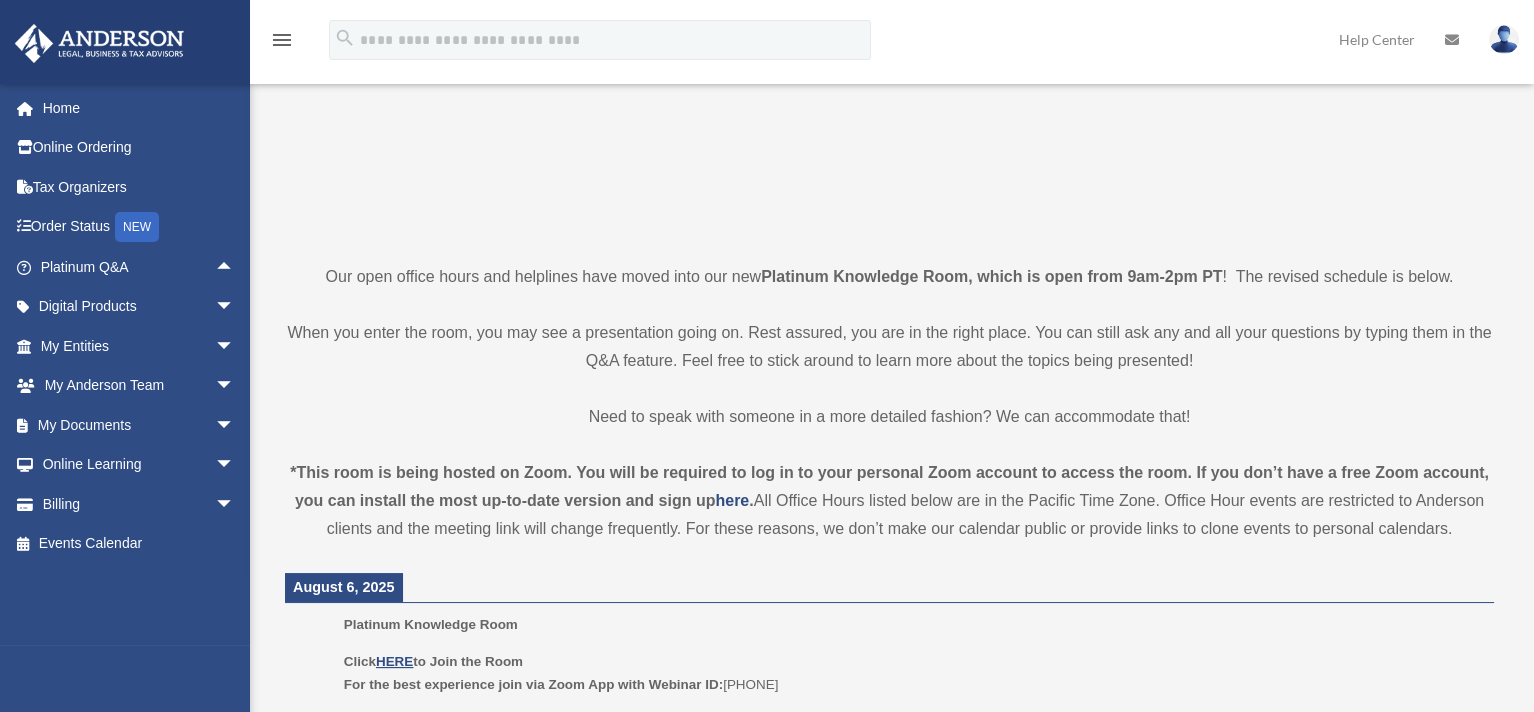 click on "Platinum Knowledge Room
Our open office hours and helplines have moved into our new  Platinum Knowledge Room, which is open from 9am-2pm PT !  The revised schedule is below.
When you enter the room, you may see a presentation going on. Rest assured, you are in the right place. You can still ask any and all your questions by typing them in the Q&A feature. Feel free to stick around to learn more about the topics being presented!
Need to speak with someone in a more detailed fashion? We can accommodate that!
*This room is being hosted on Zoom. You will be required to log in to your personal Zoom account to access the room. If you don’t have a free Zoom account, you can install the most up-to-date version and sign up  here .
August 6, 2025
Platinum Knowledge Room
Click  HERE  to Join the Room For the best experience join via Zoom App with Webinar ID:" at bounding box center (889, 1263) 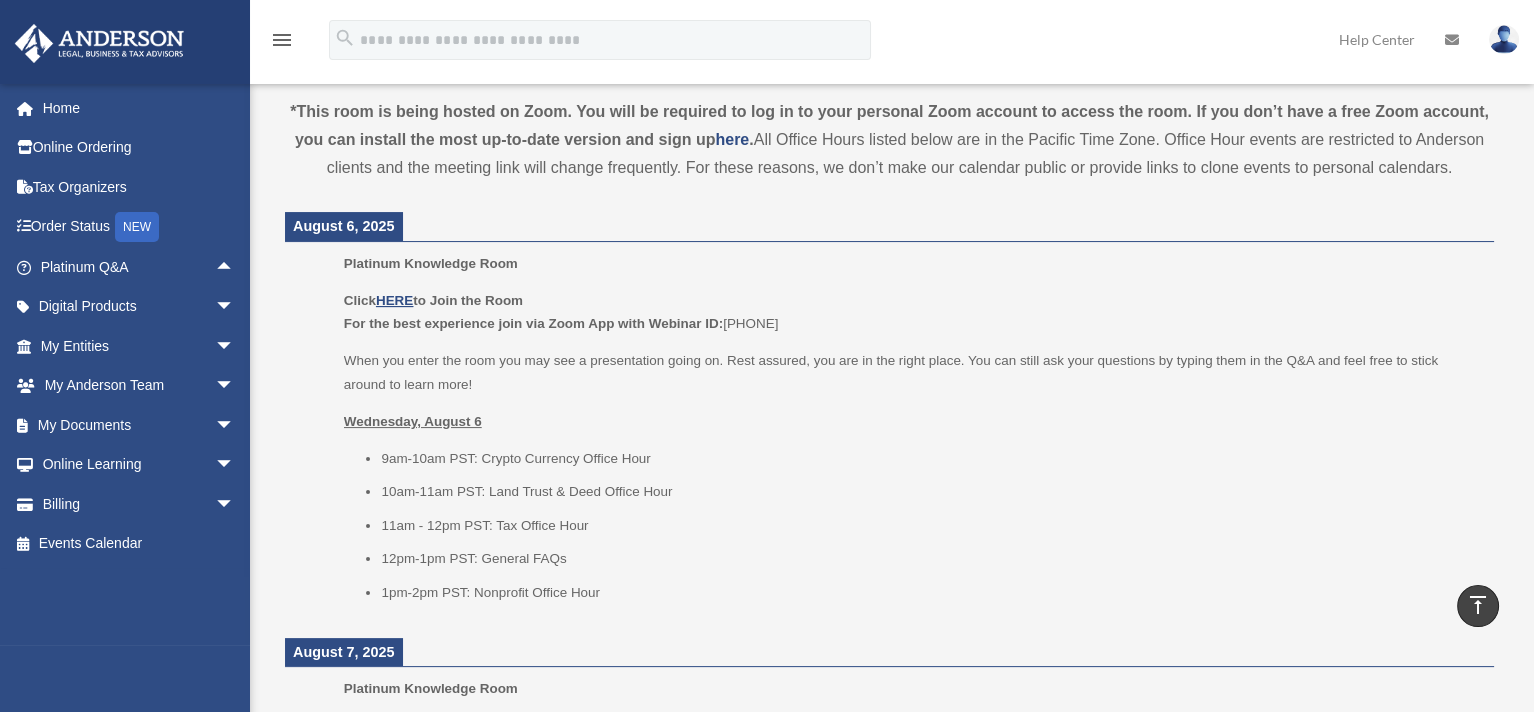 scroll, scrollTop: 900, scrollLeft: 0, axis: vertical 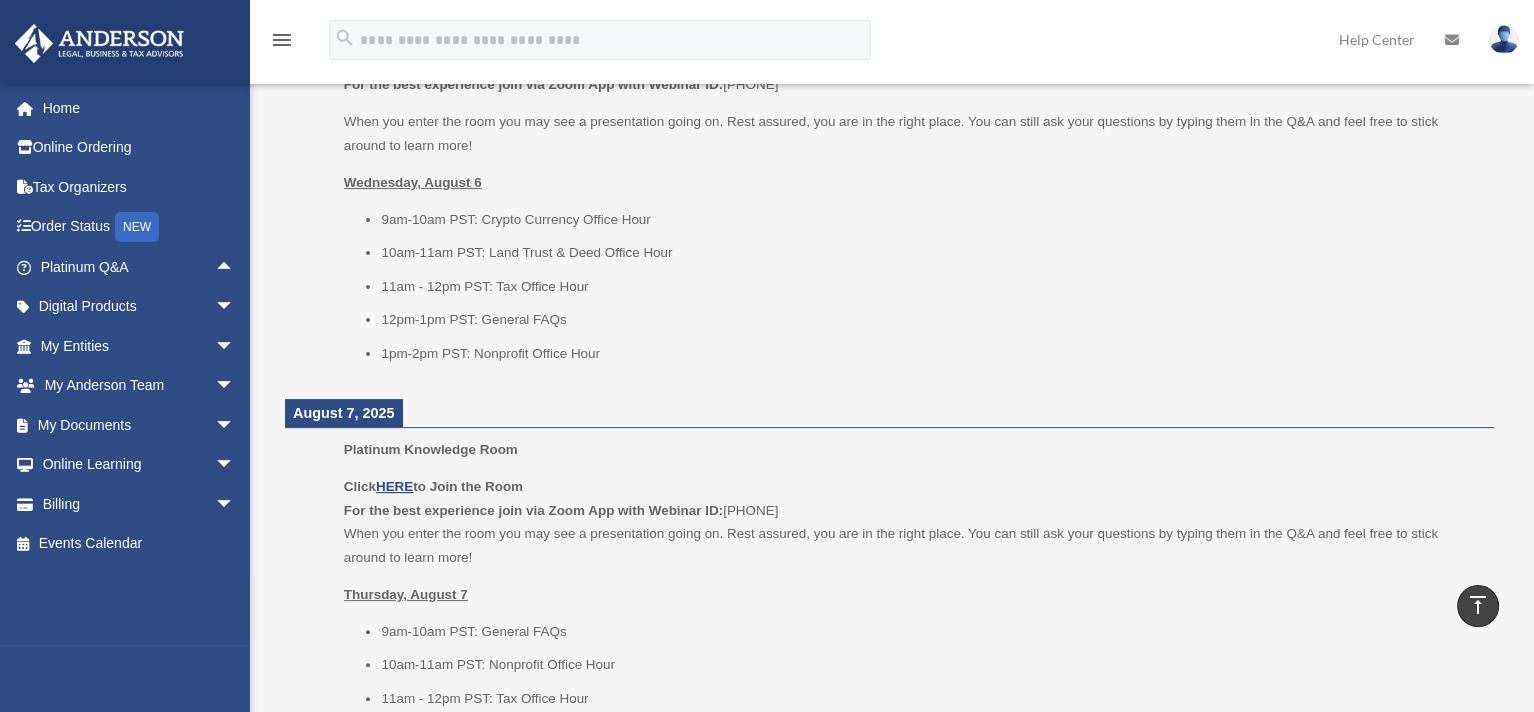 click on "11am - 12pm PST: Tax Office Hour" at bounding box center [930, 287] 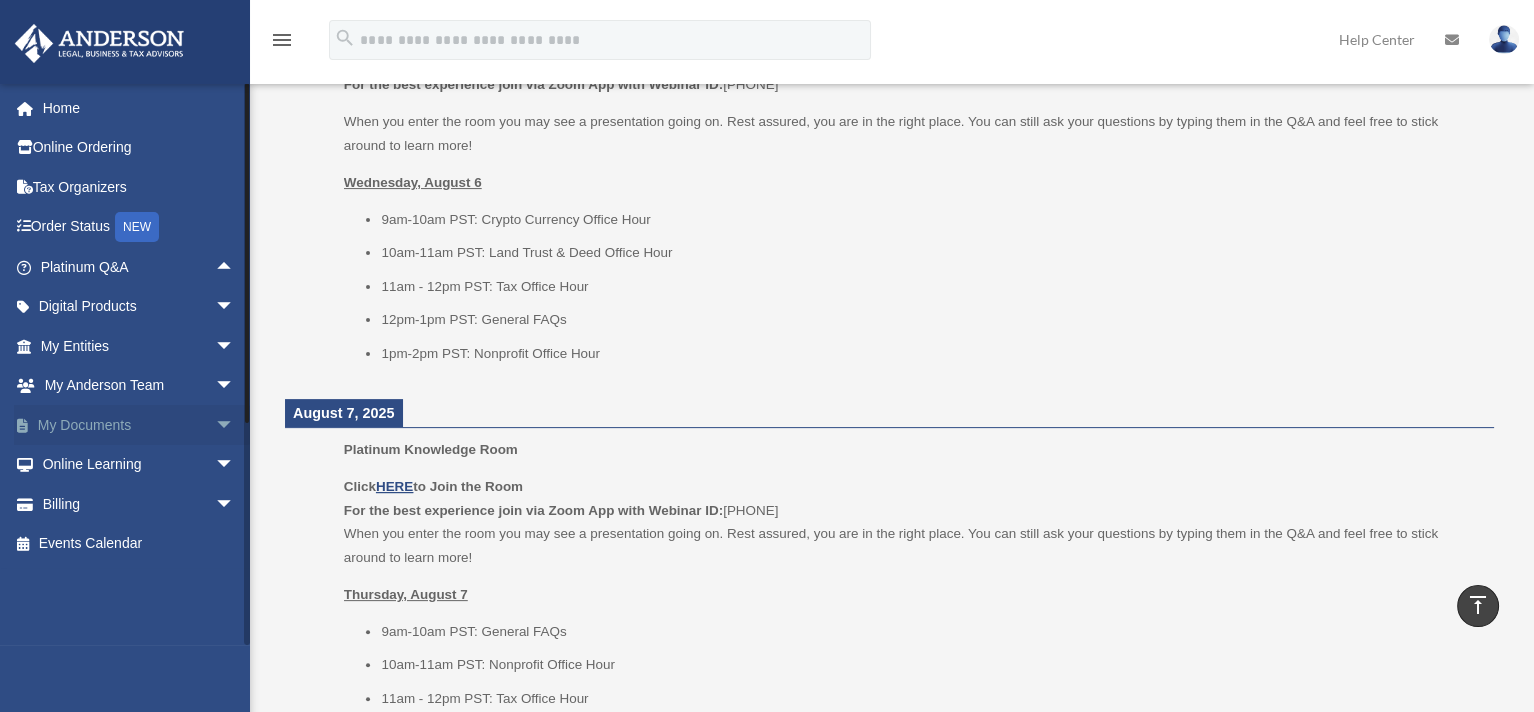 click on "arrow_drop_down" at bounding box center [235, 425] 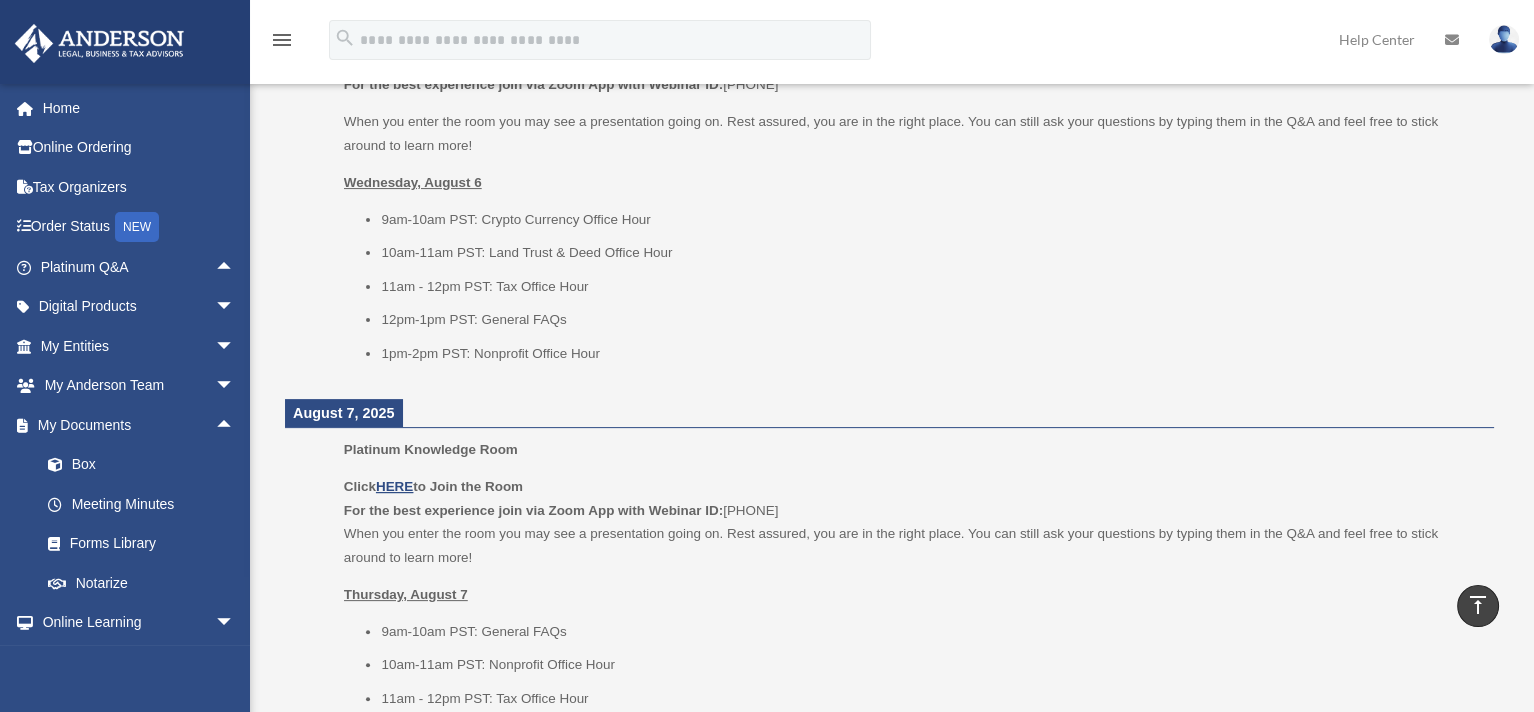 click on "August 6, 2025
Platinum Knowledge Room
Click  HERE  to Join the Room For the best experience join via Zoom App with Webinar ID:  981 6168 0090
When you enter the room you may see a presentation going on. Rest assured, you are in the right place. You can still ask your questions by typing them in the Q&A and feel free to stick around to learn more!
Wednesday, August 6
9am-10am PST: Crypto Currency Office Hour
10am-11am PST: Land Trust & Deed Office Hour
11am - 12pm PST: Tax Office Hour
12pm-1pm PST: General FAQs
1pm-2pm PST: Nonprofit Office Hour
August 7, 2025
Platinum Knowledge Room
Click  HERE  to Join the Room For the best experience join via Zoom App with Webinar ID:  981 6168 0090 When you enter the room you may see a presentation going on. Rest assured, you are in the right place. You can still ask your questions by typing them in the Q&A and feel free to stick around to learn more!
Thursday, August 7" at bounding box center (889, 1025) 